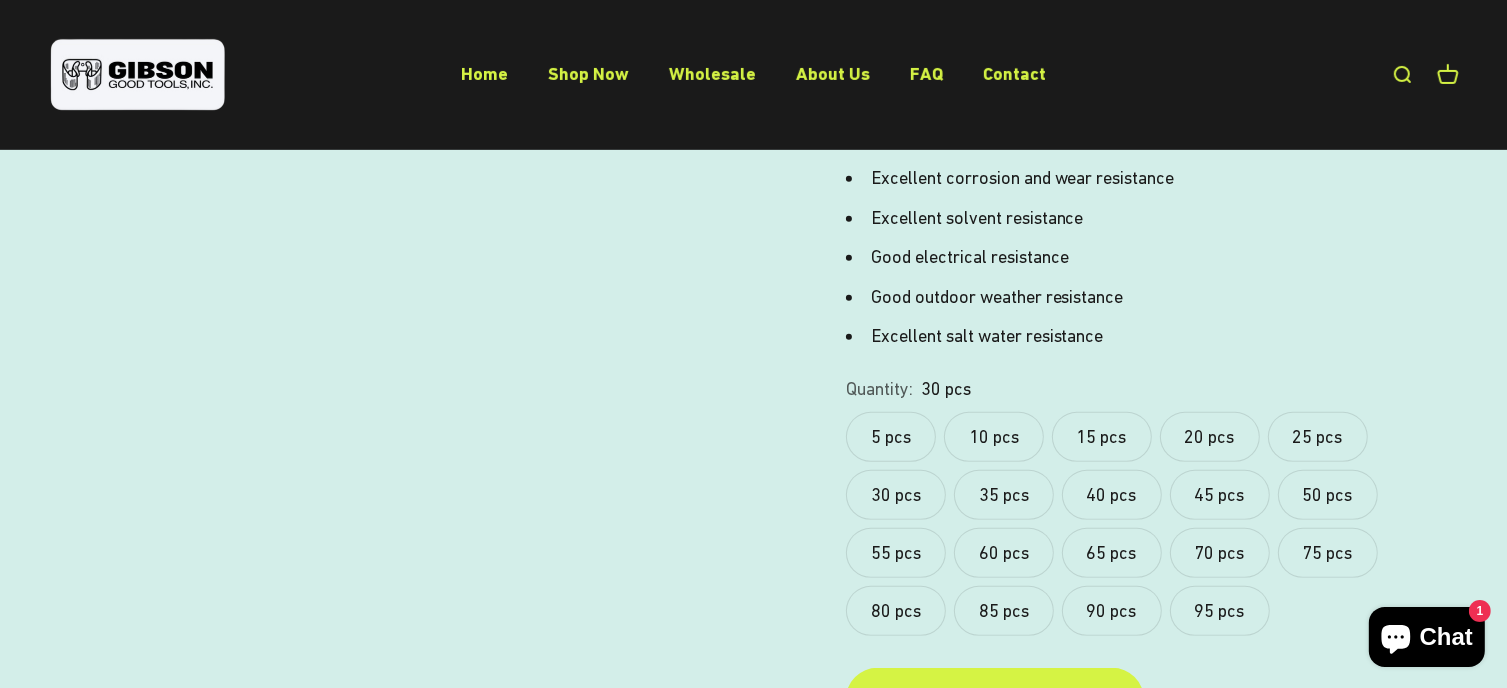 scroll, scrollTop: 800, scrollLeft: 0, axis: vertical 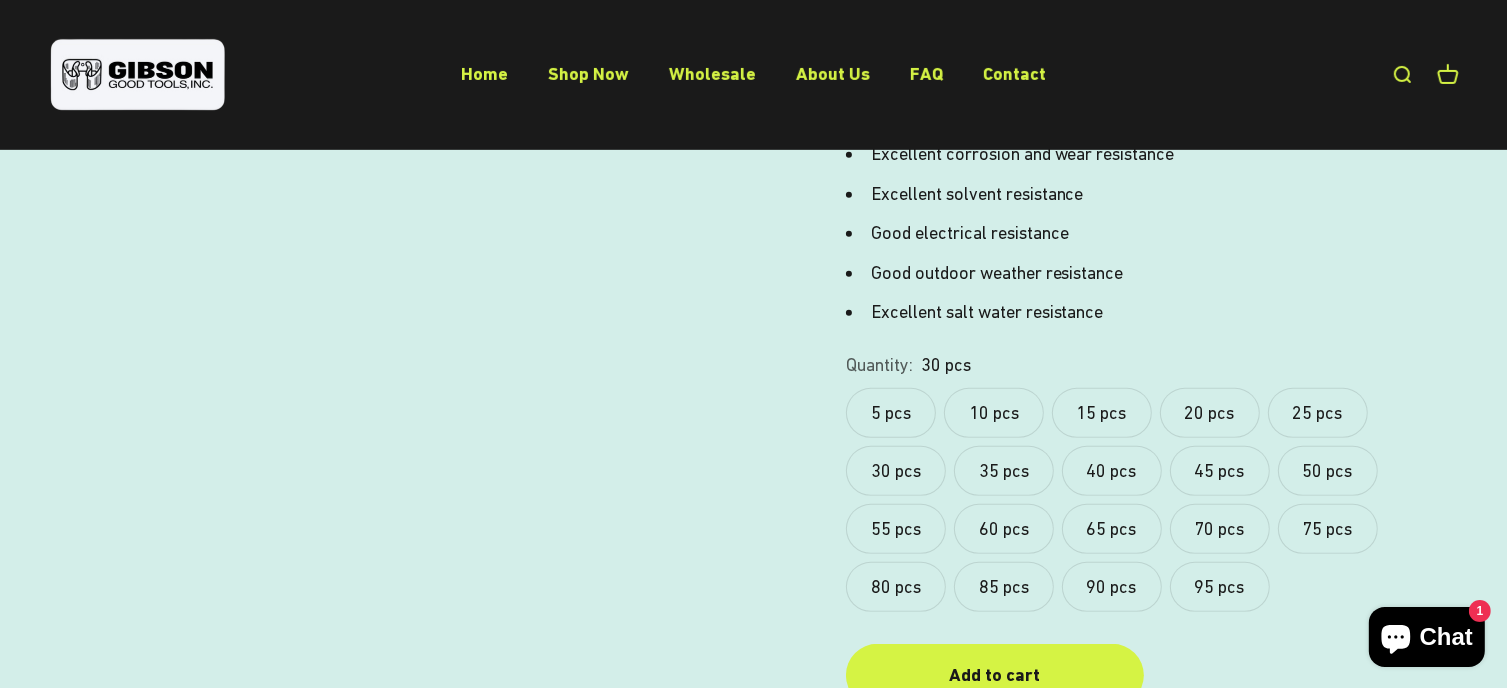 click on "15 pcs" 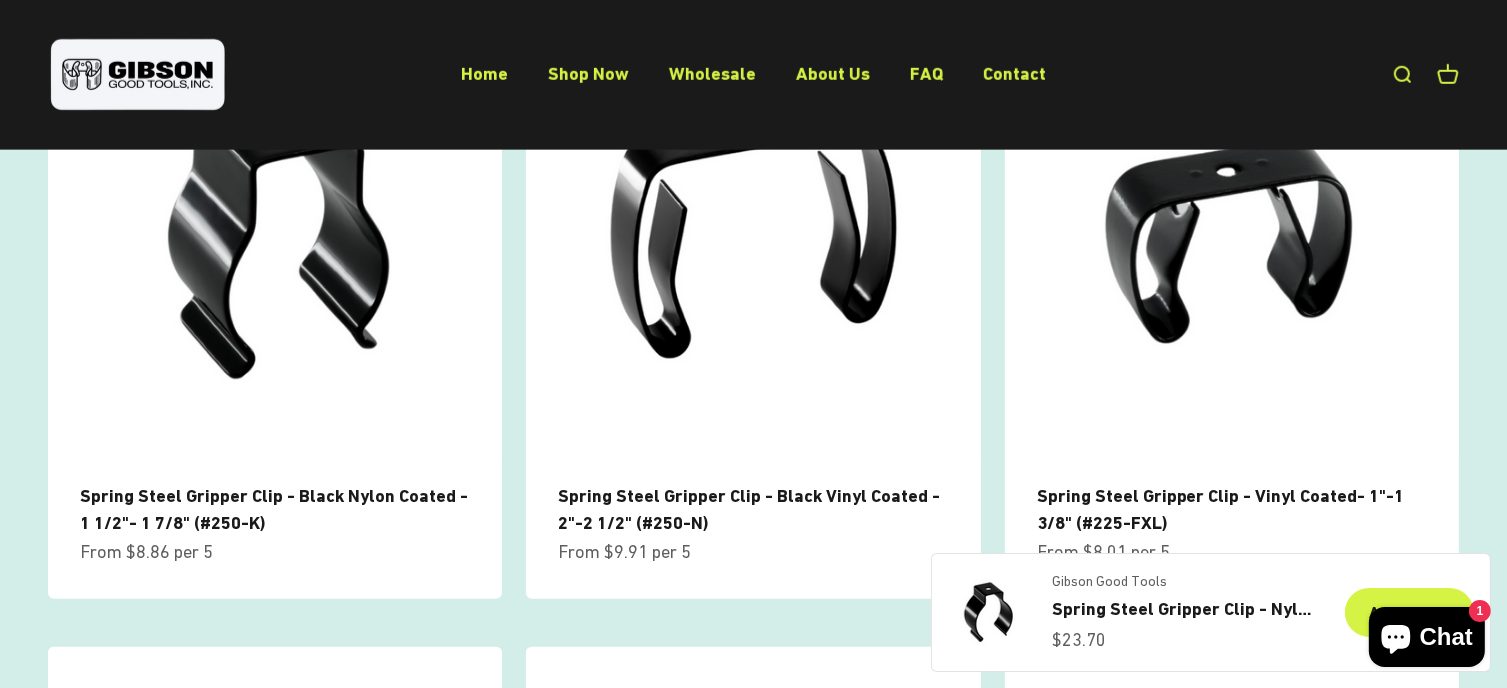 scroll, scrollTop: 1700, scrollLeft: 0, axis: vertical 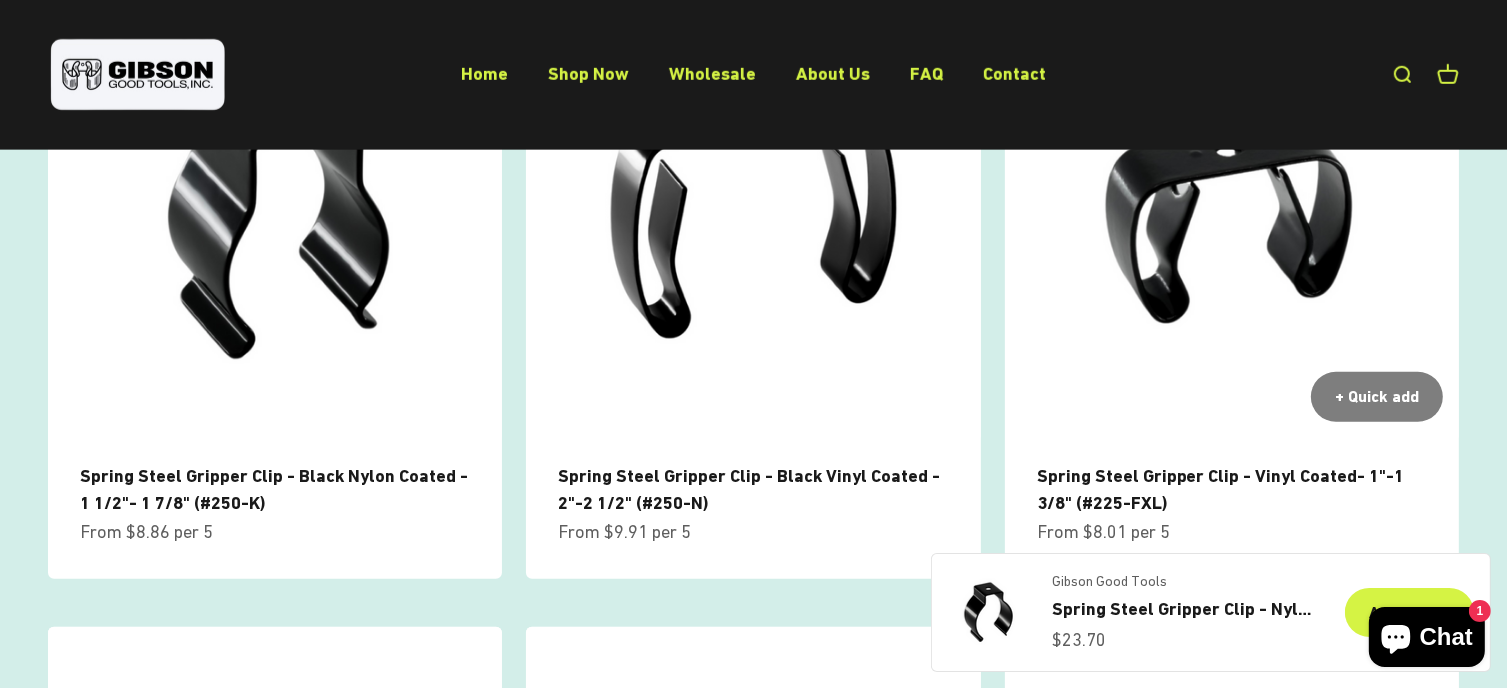 click on "Spring Steel Gripper Clip - Vinyl Coated- 1"-1 3/8" (#225-FXL)" at bounding box center [1221, 489] 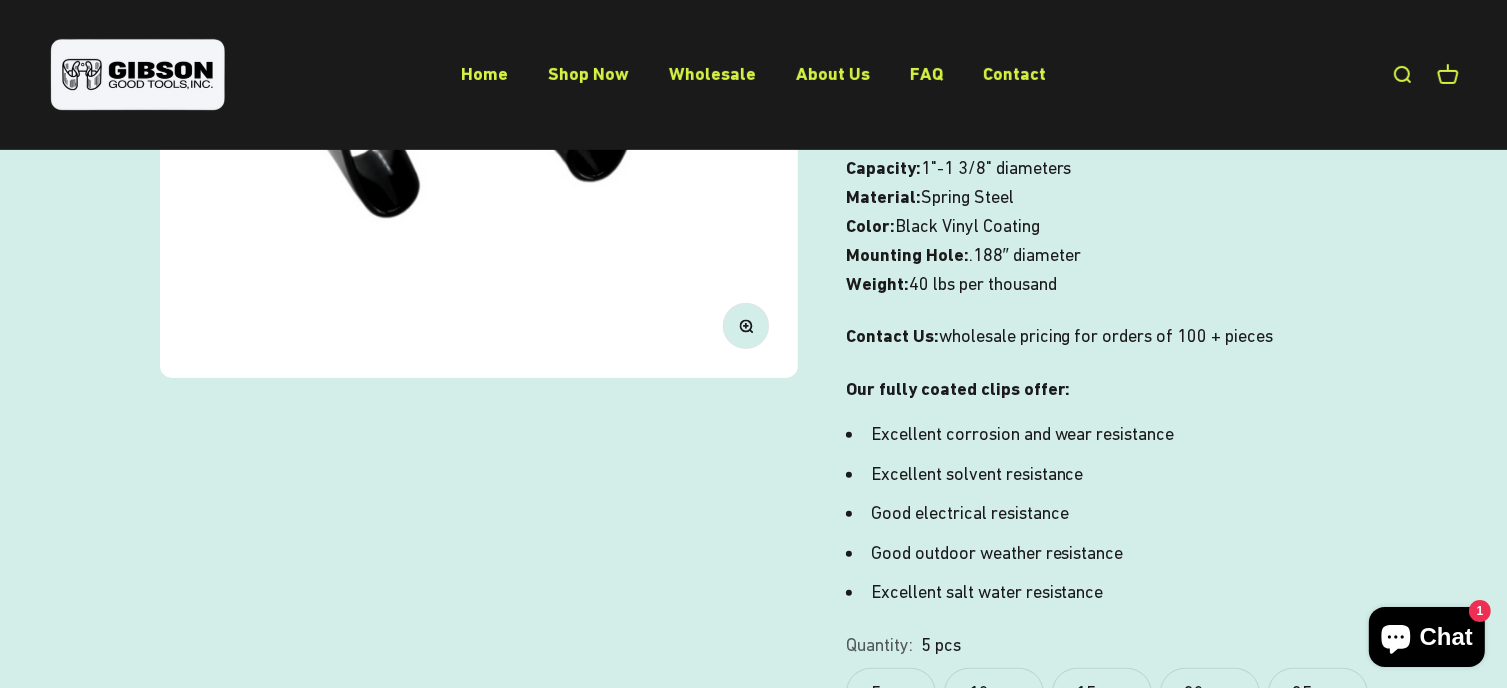 scroll, scrollTop: 600, scrollLeft: 0, axis: vertical 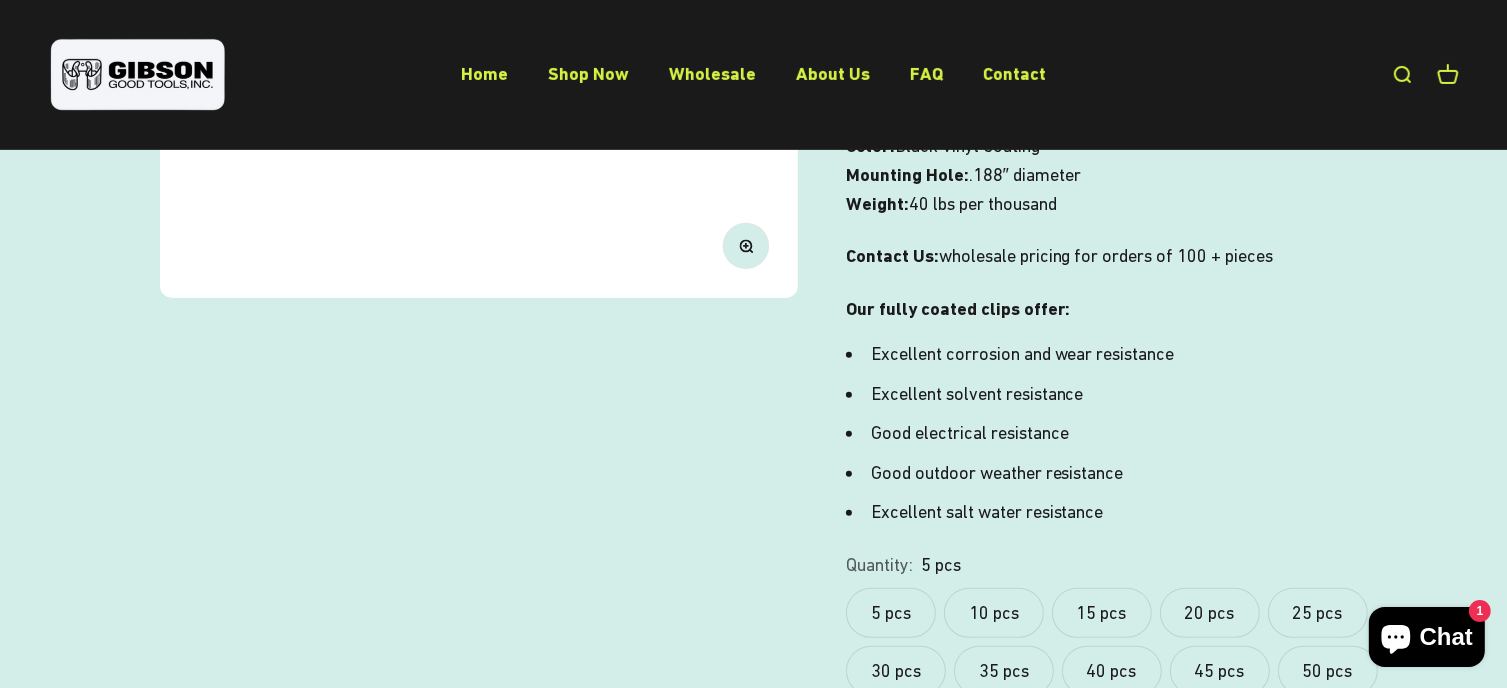 click on "15 pcs" 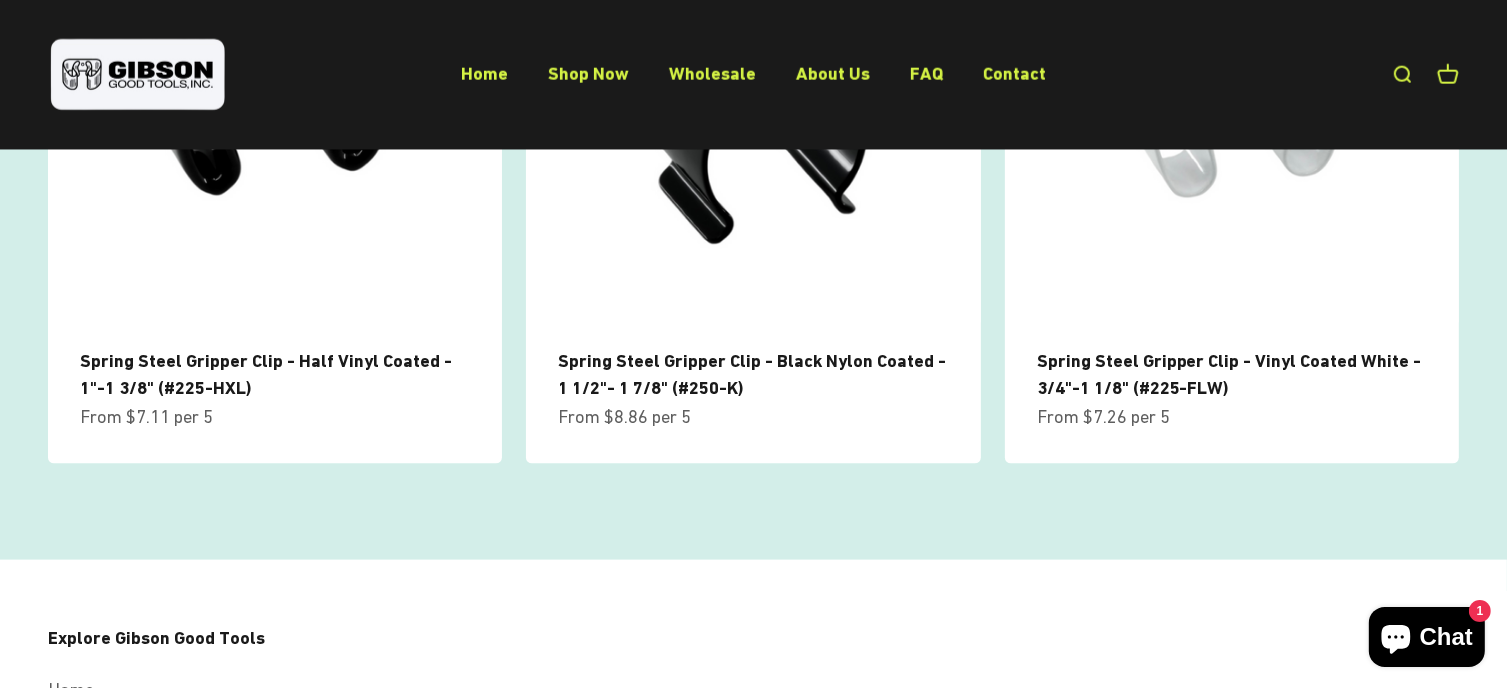 scroll, scrollTop: 2500, scrollLeft: 0, axis: vertical 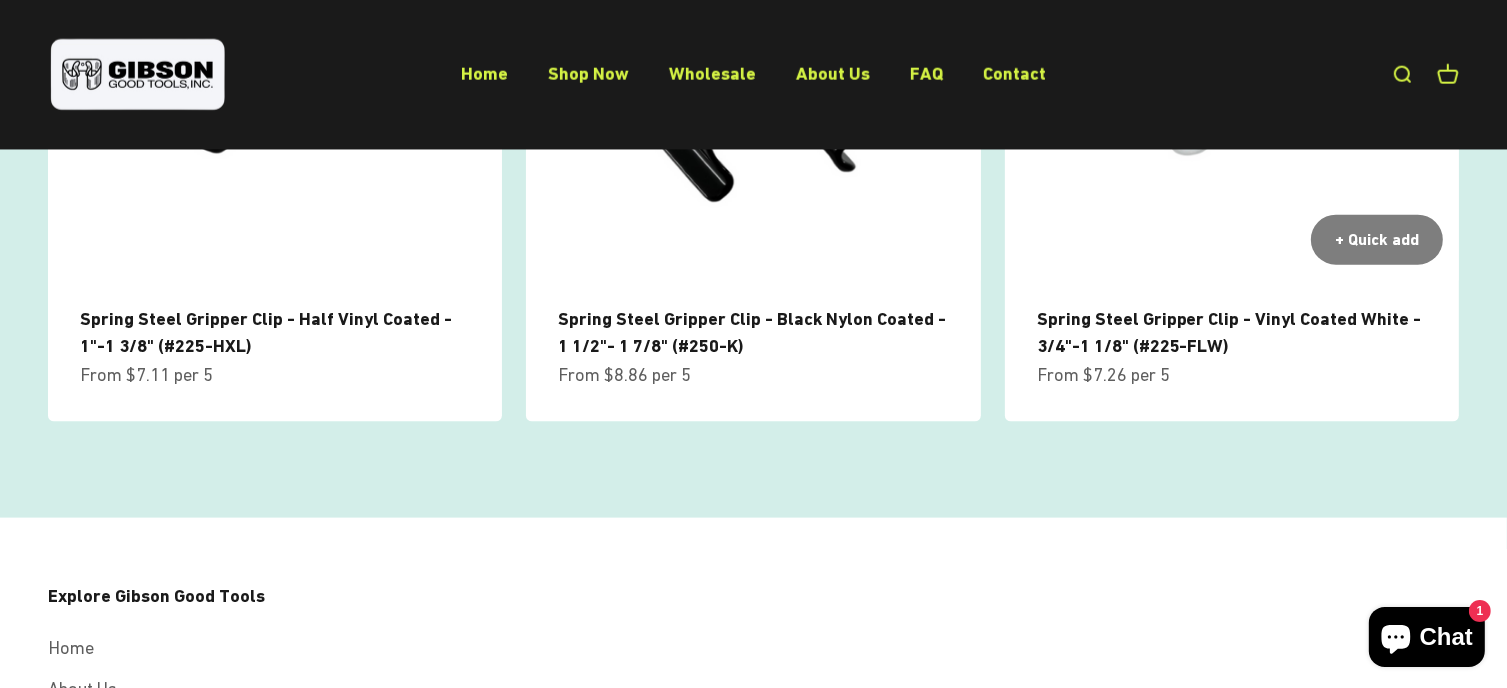 click on "Spring Steel Gripper Clip - Vinyl Coated White - 3/4"-1 1/8" (#225-FLW)" at bounding box center [1229, 332] 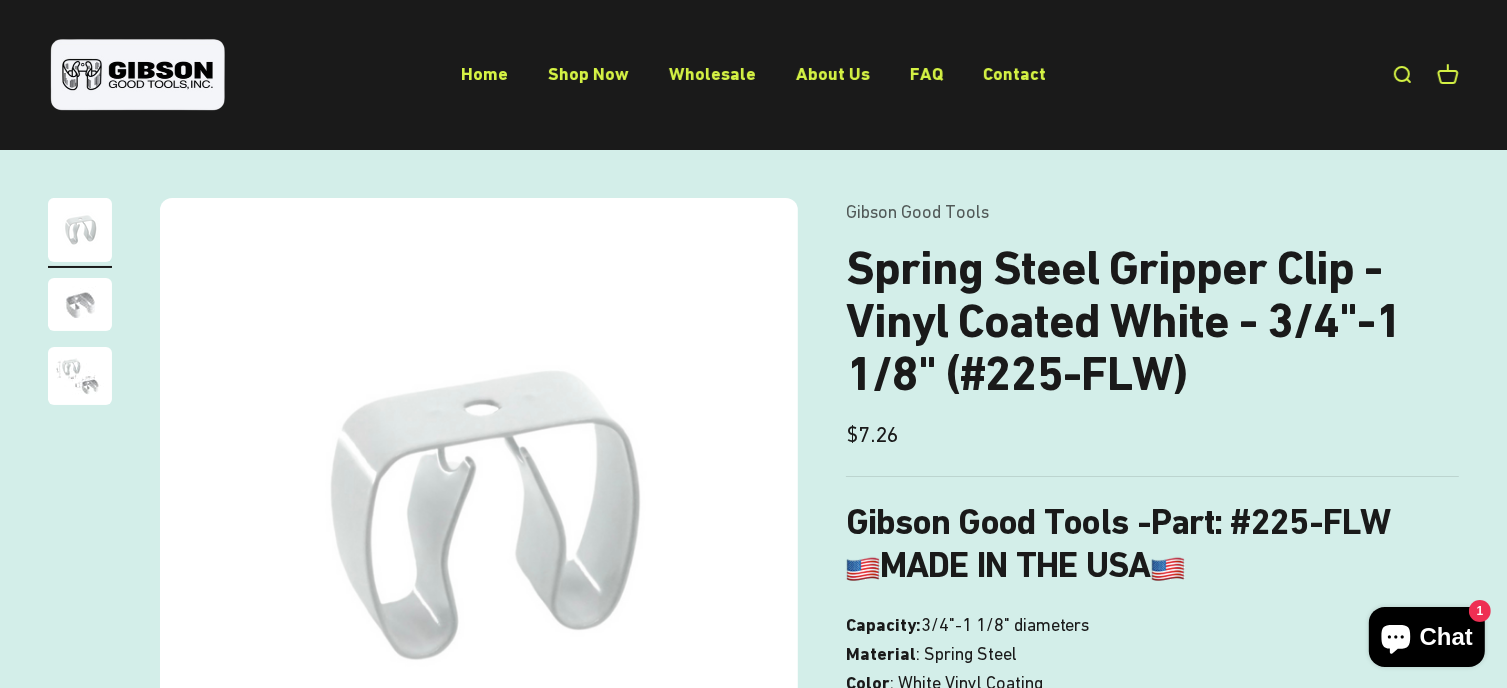 scroll, scrollTop: 0, scrollLeft: 0, axis: both 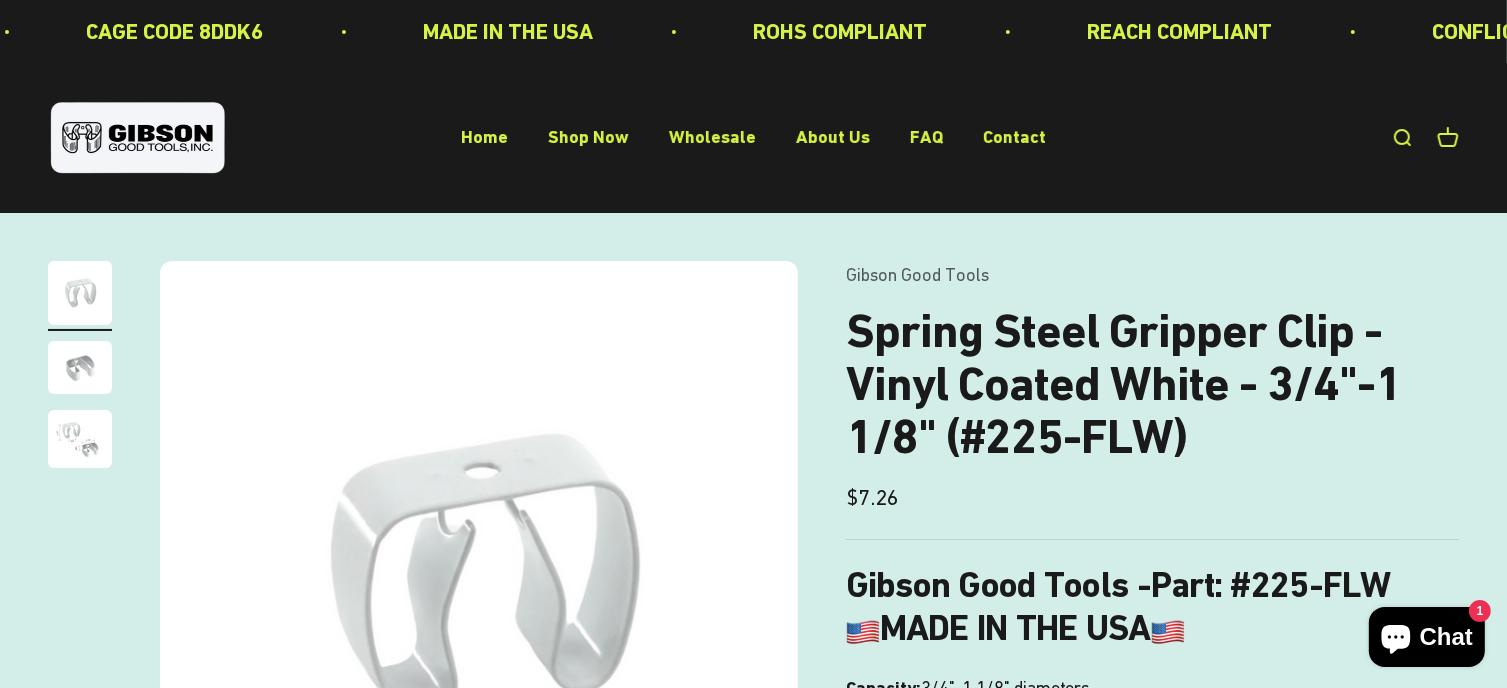 click at bounding box center [80, 367] 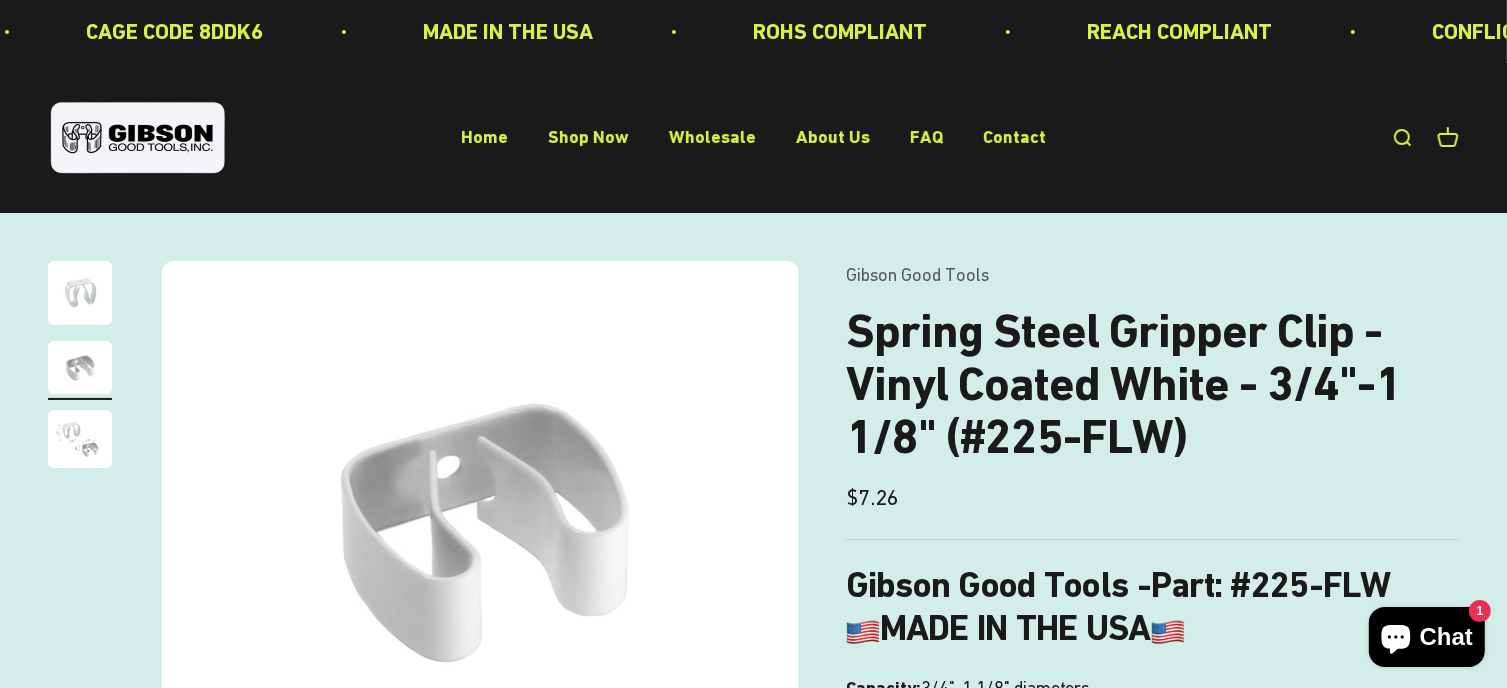 scroll, scrollTop: 0, scrollLeft: 661, axis: horizontal 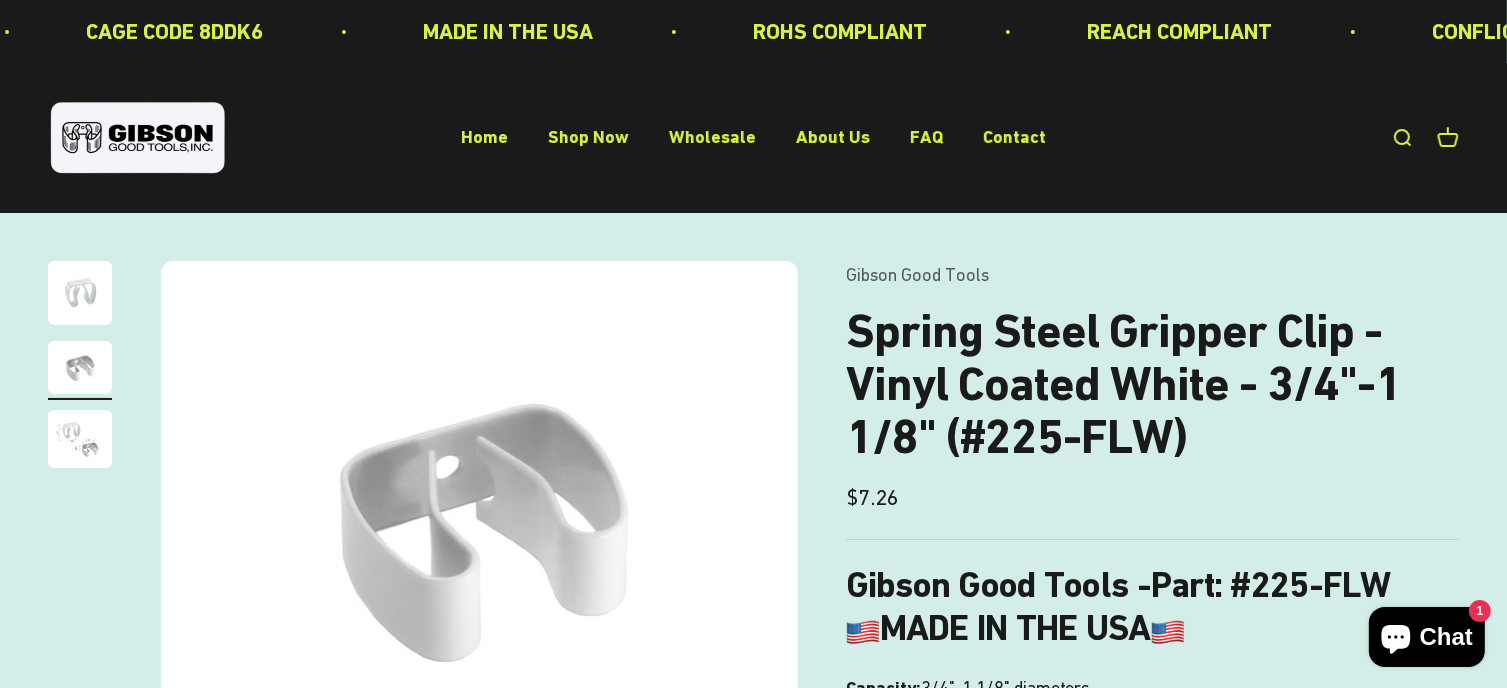 click at bounding box center (80, 439) 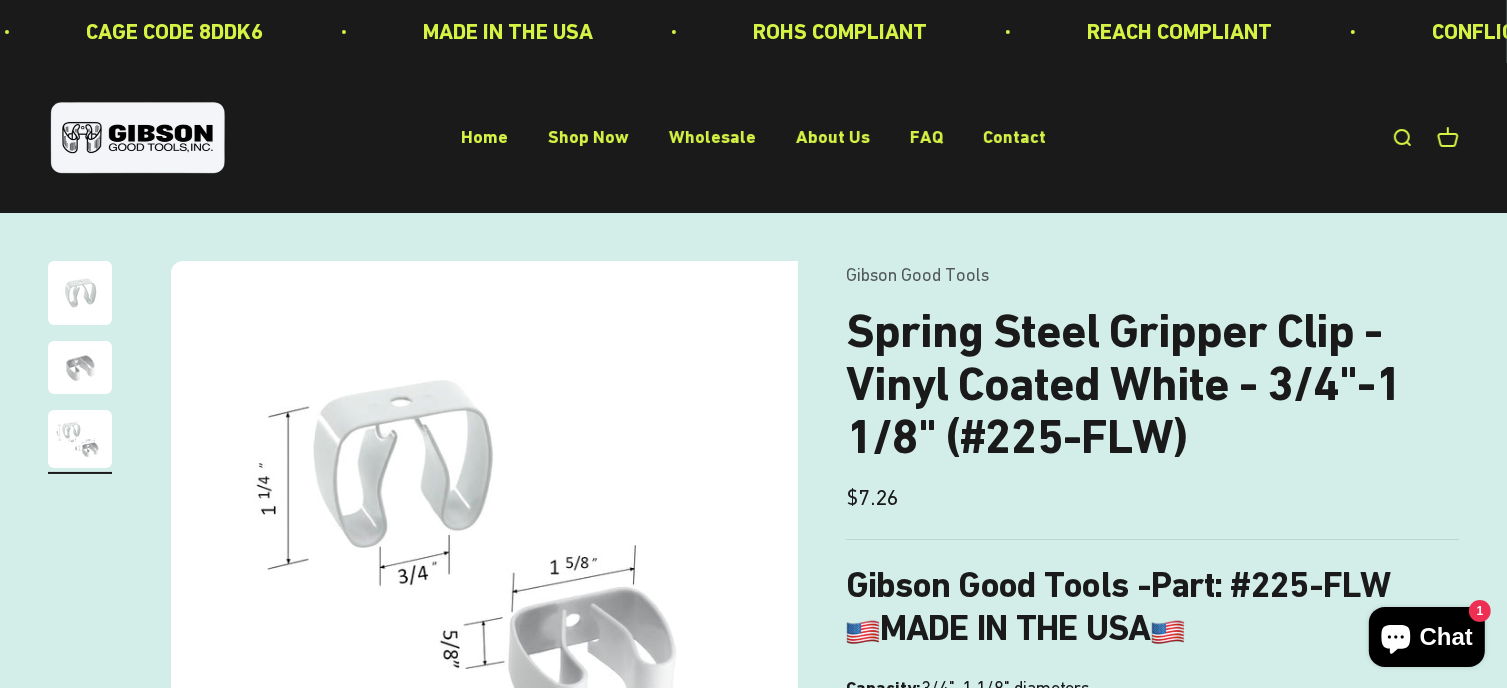 scroll, scrollTop: 0, scrollLeft: 1323, axis: horizontal 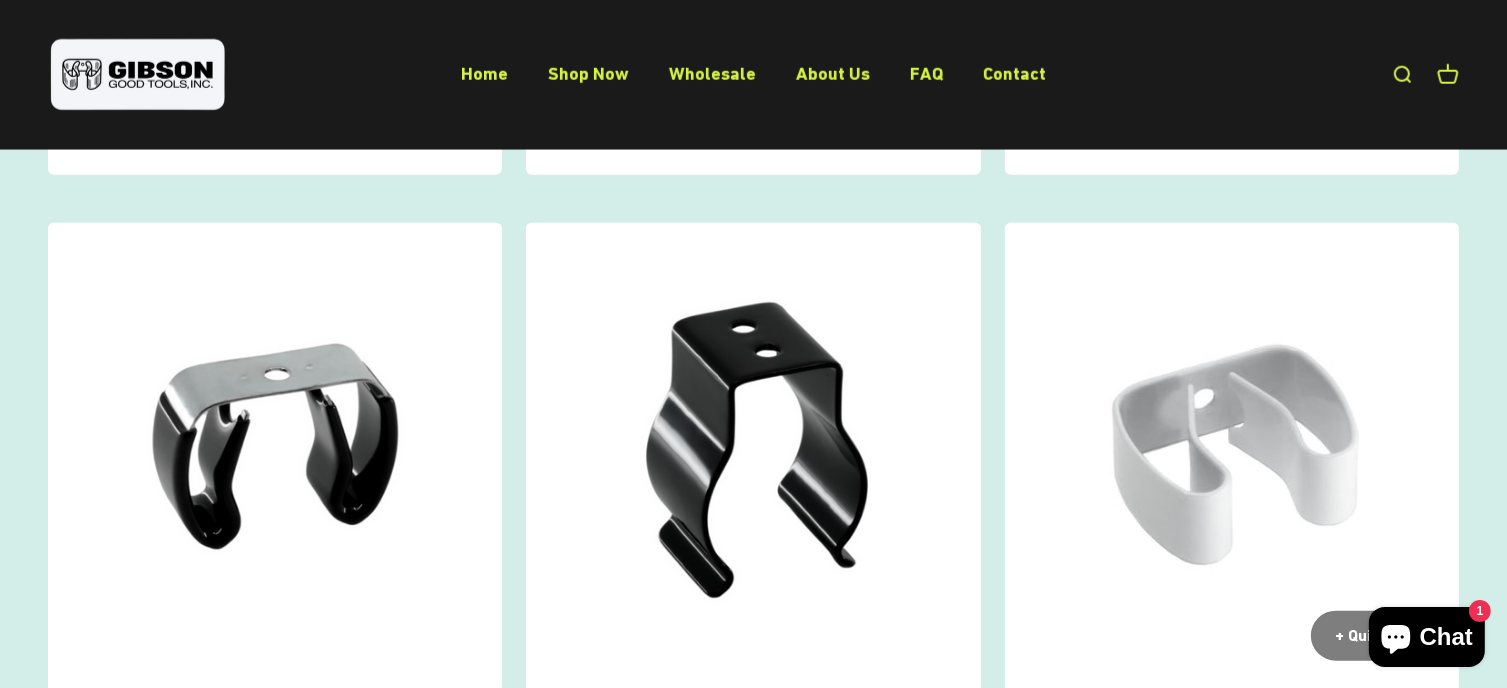 click at bounding box center (1232, 450) 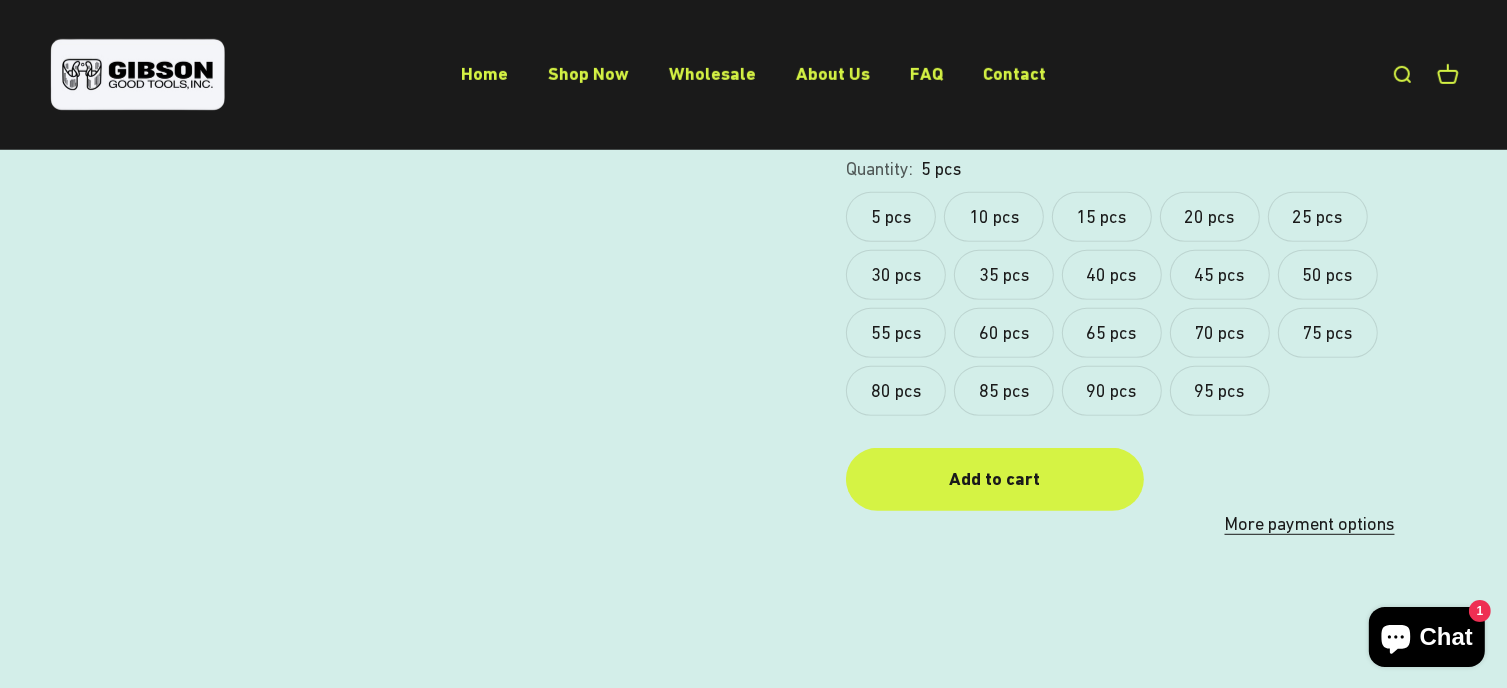 scroll, scrollTop: 1000, scrollLeft: 0, axis: vertical 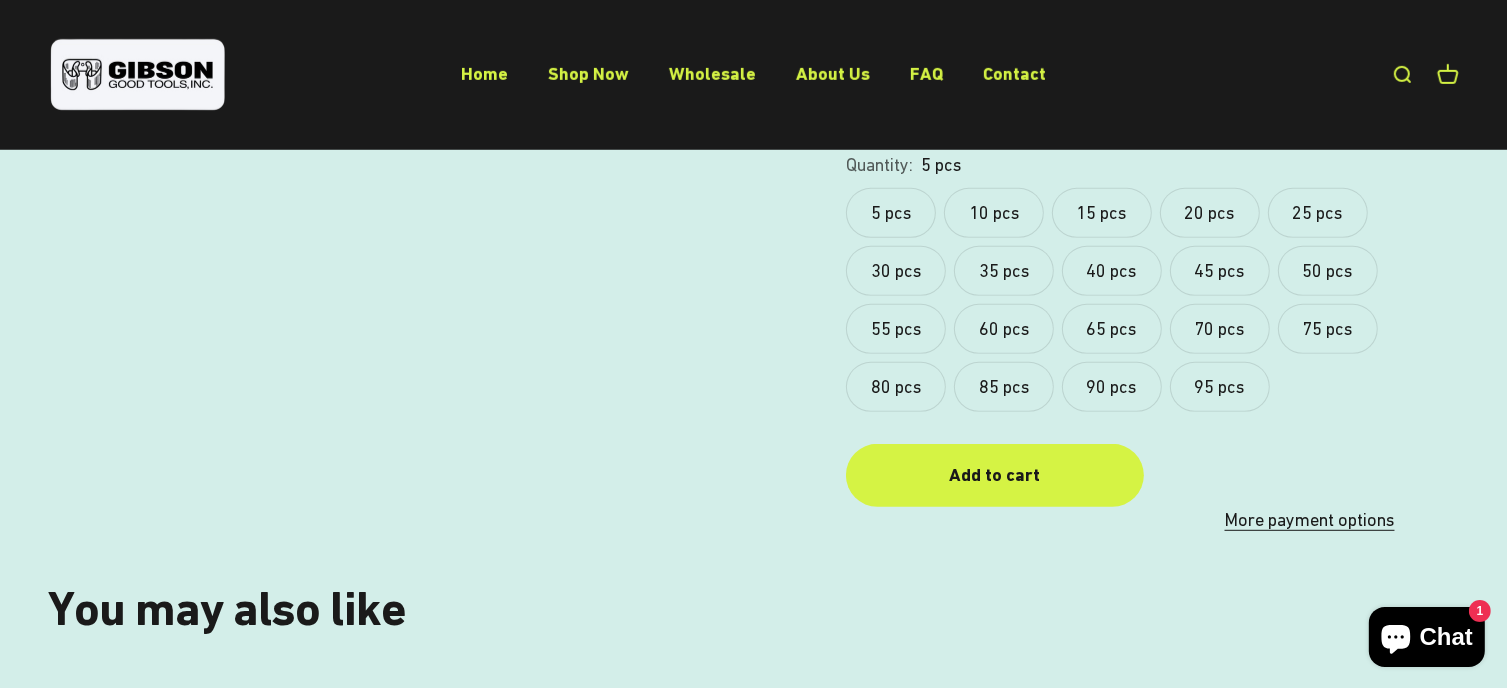 click on "15 pcs" 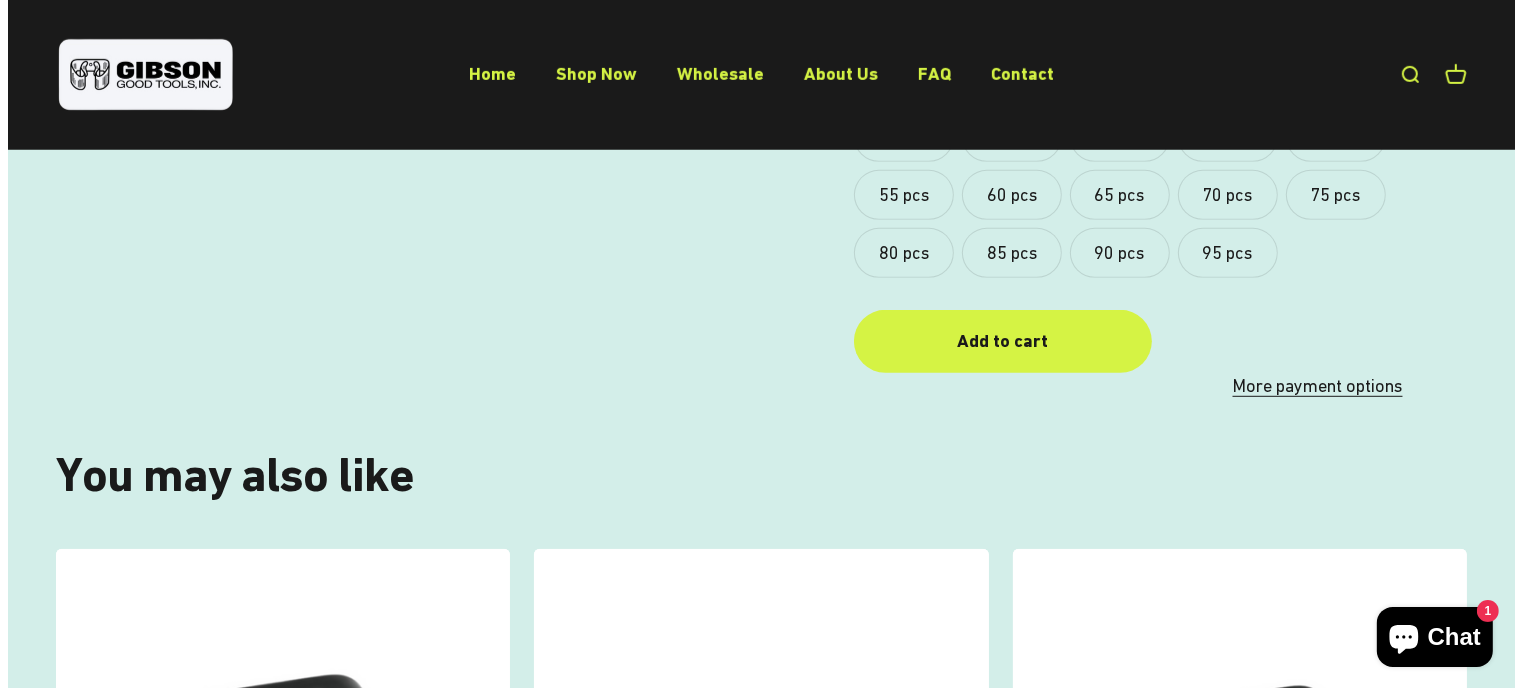 scroll, scrollTop: 1166, scrollLeft: 0, axis: vertical 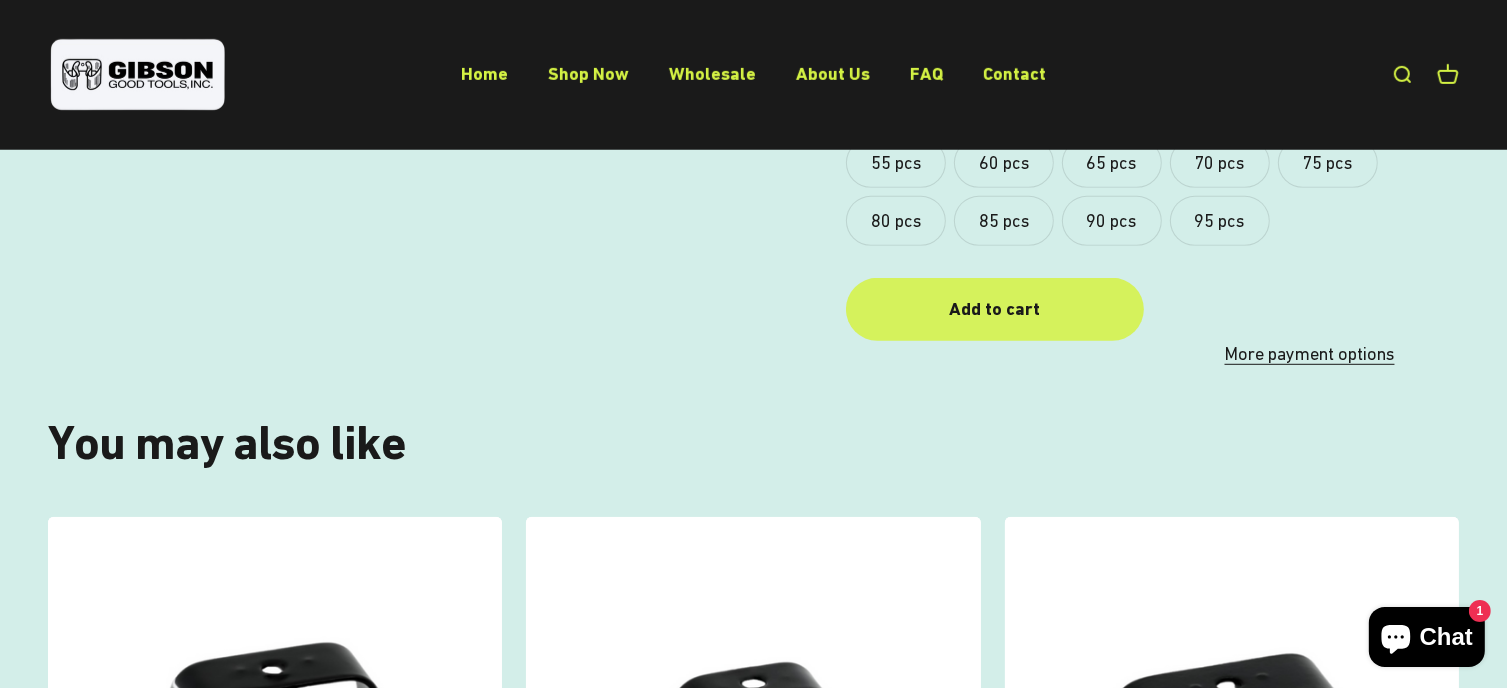 click on "Add to cart" at bounding box center (995, 309) 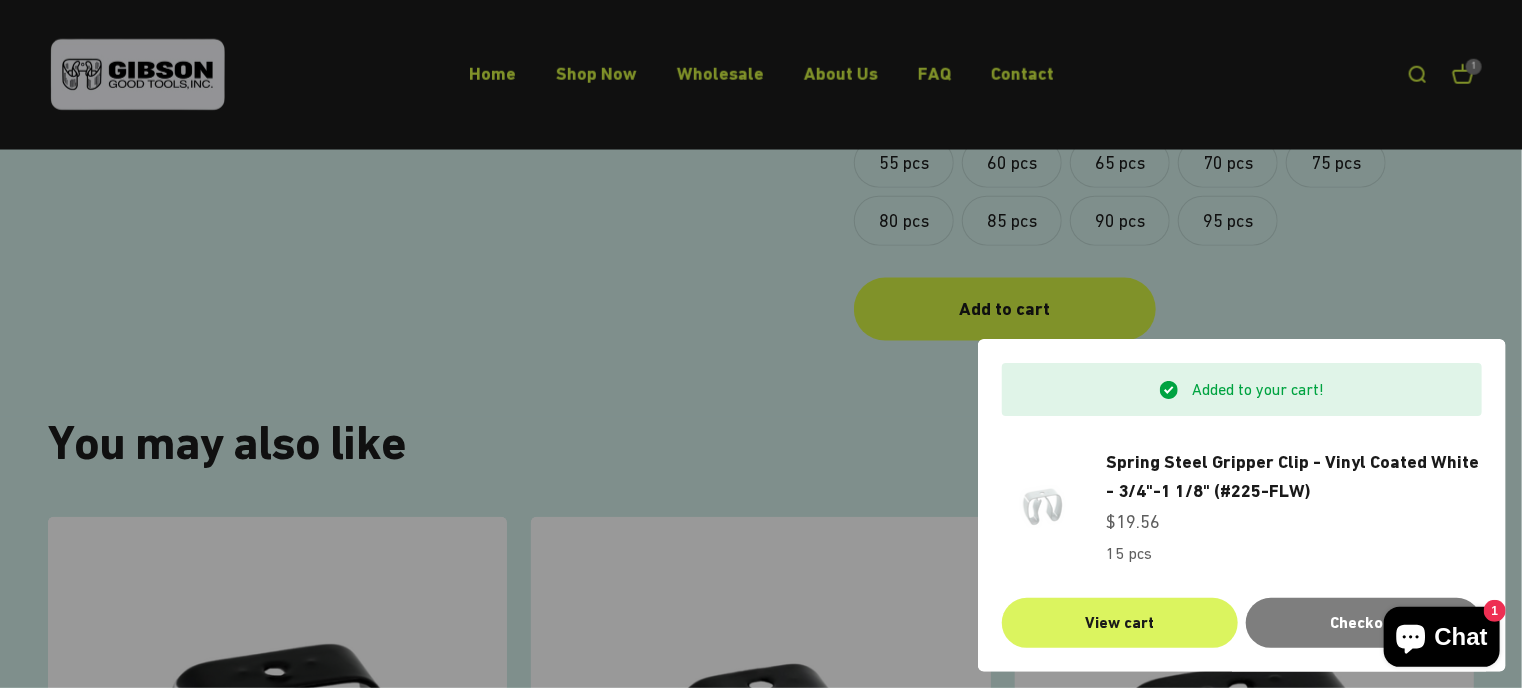 click on "View cart" at bounding box center (1120, 623) 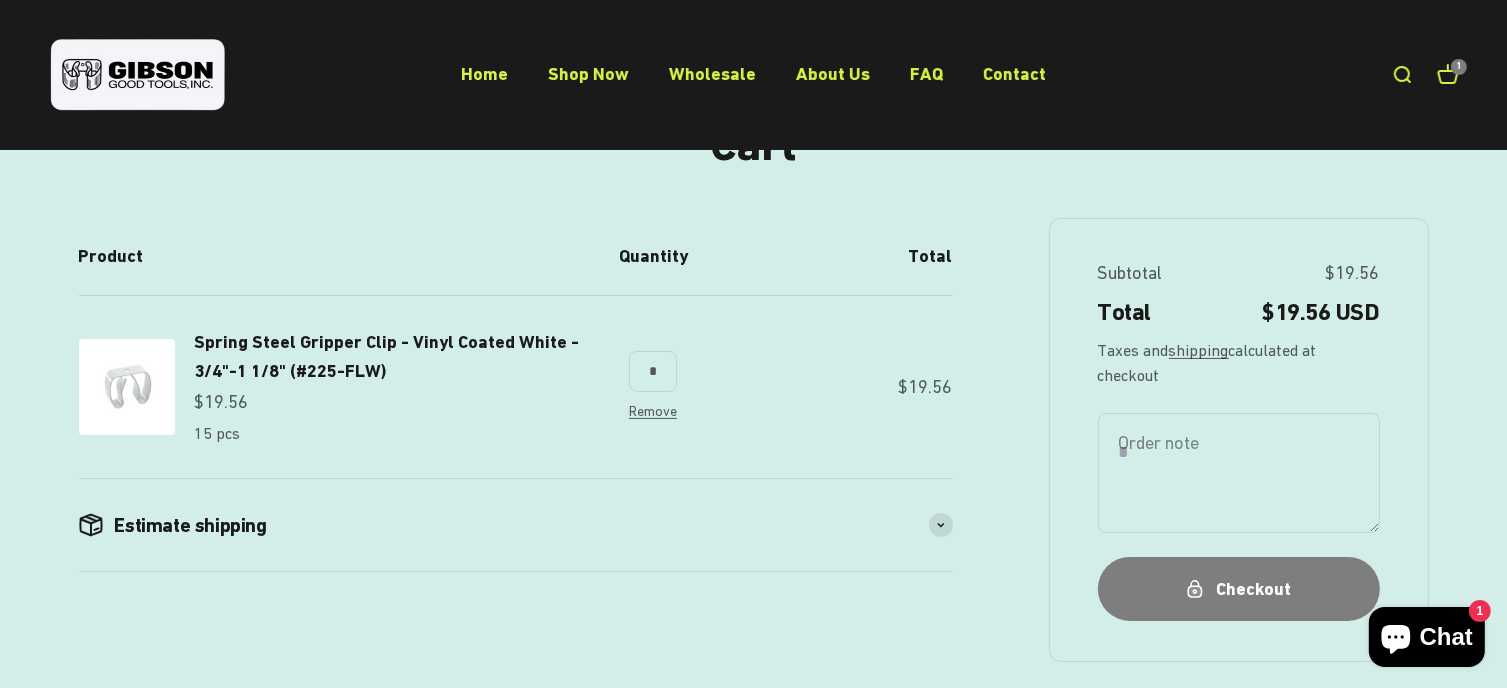 scroll, scrollTop: 200, scrollLeft: 0, axis: vertical 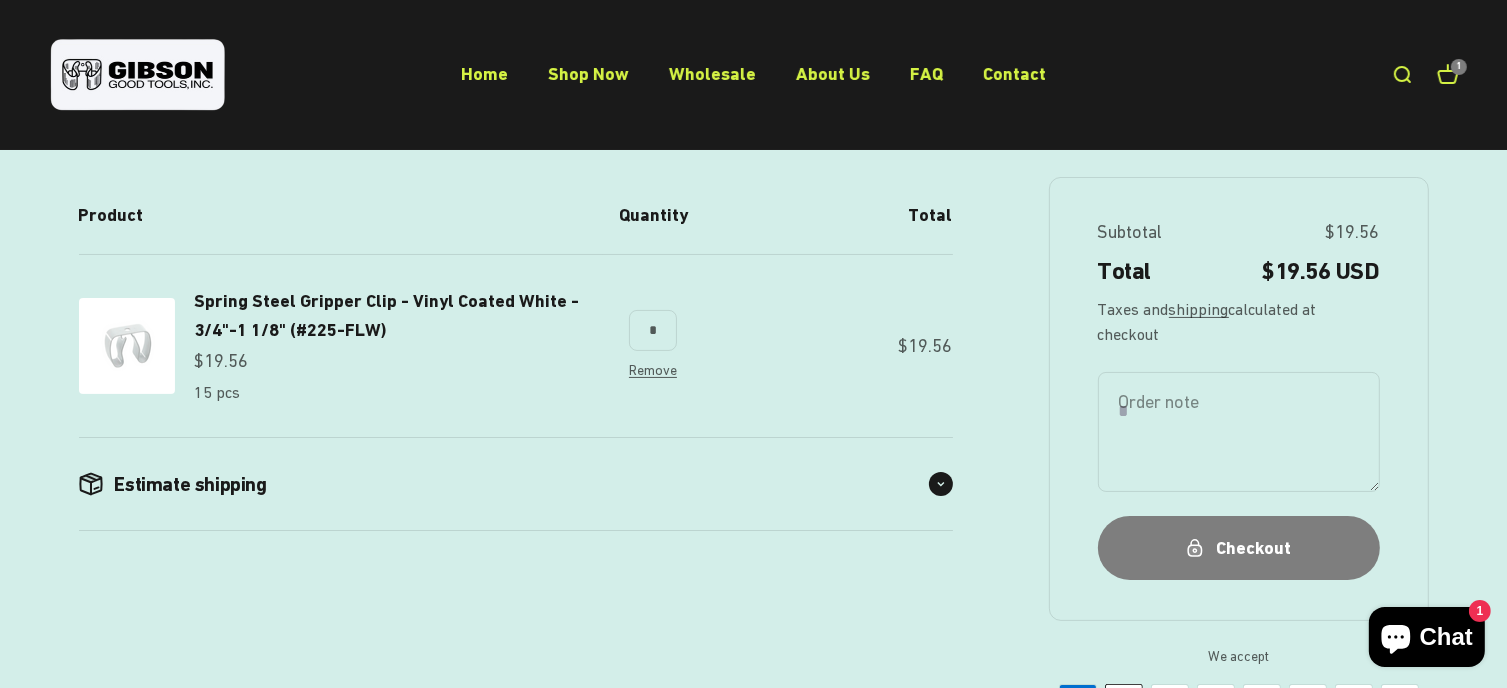 click at bounding box center (941, 484) 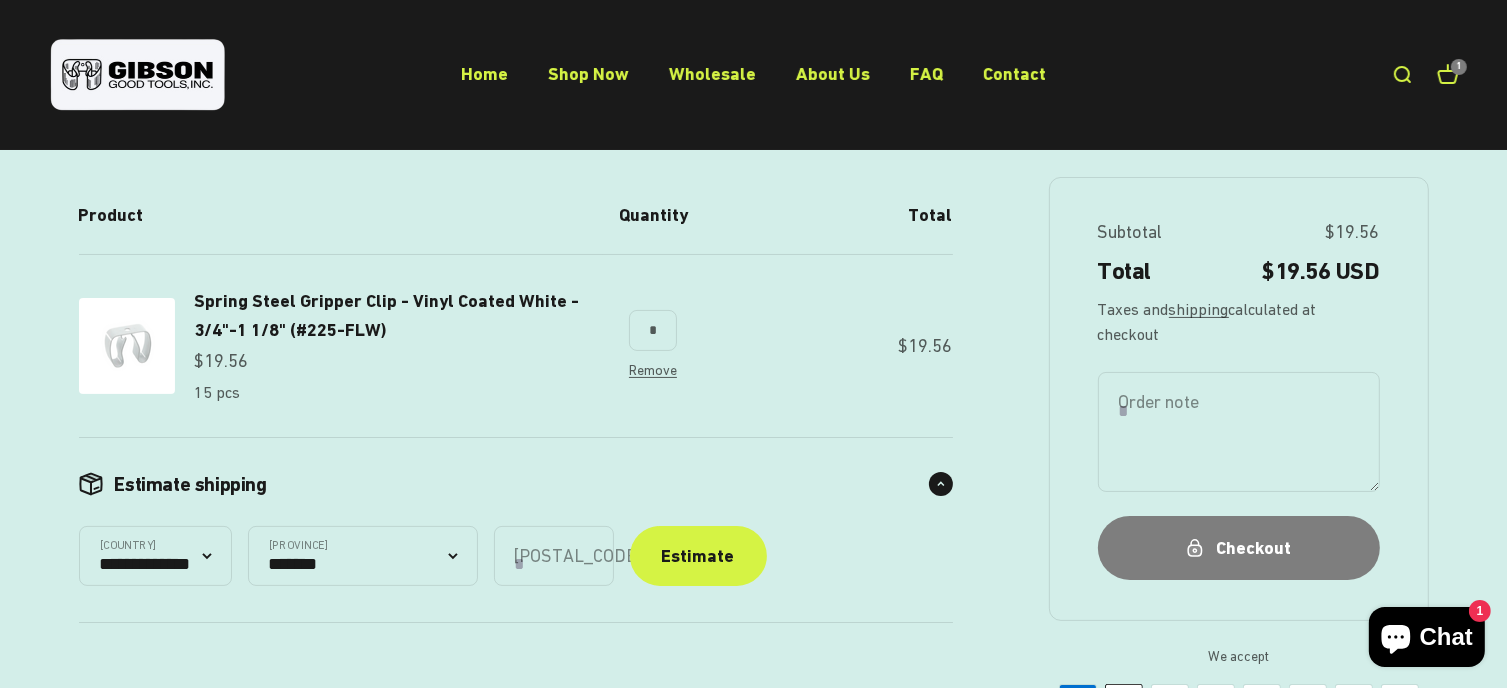 click on "[POSTAL_CODE]" at bounding box center (554, 556) 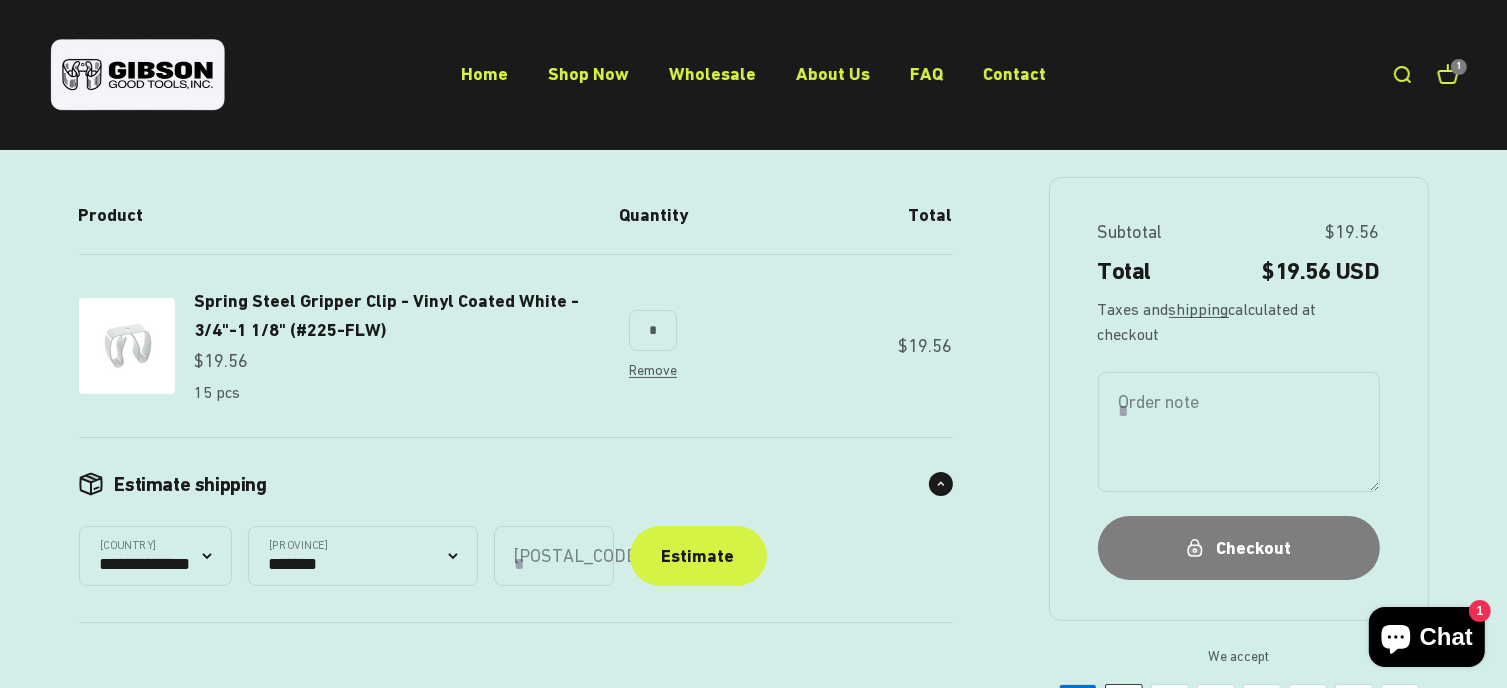 type on "**********" 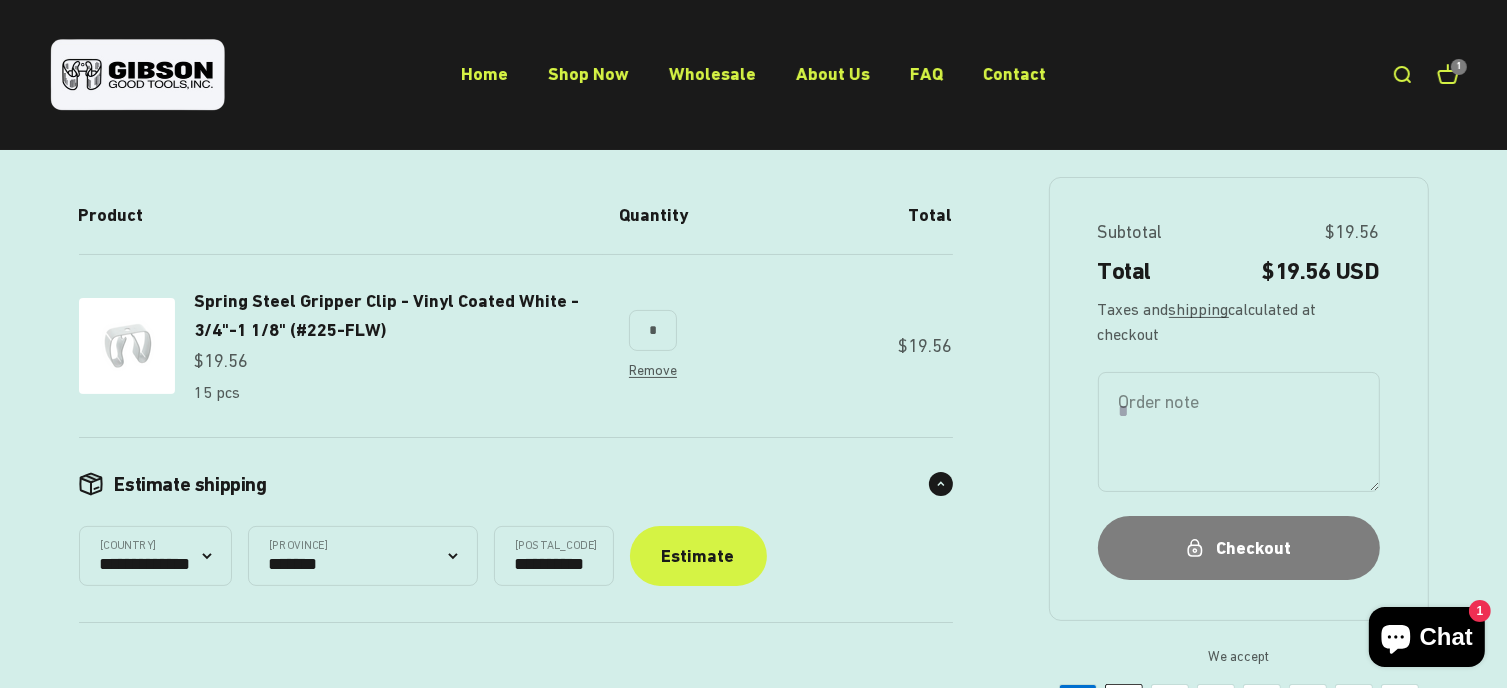 select on "********" 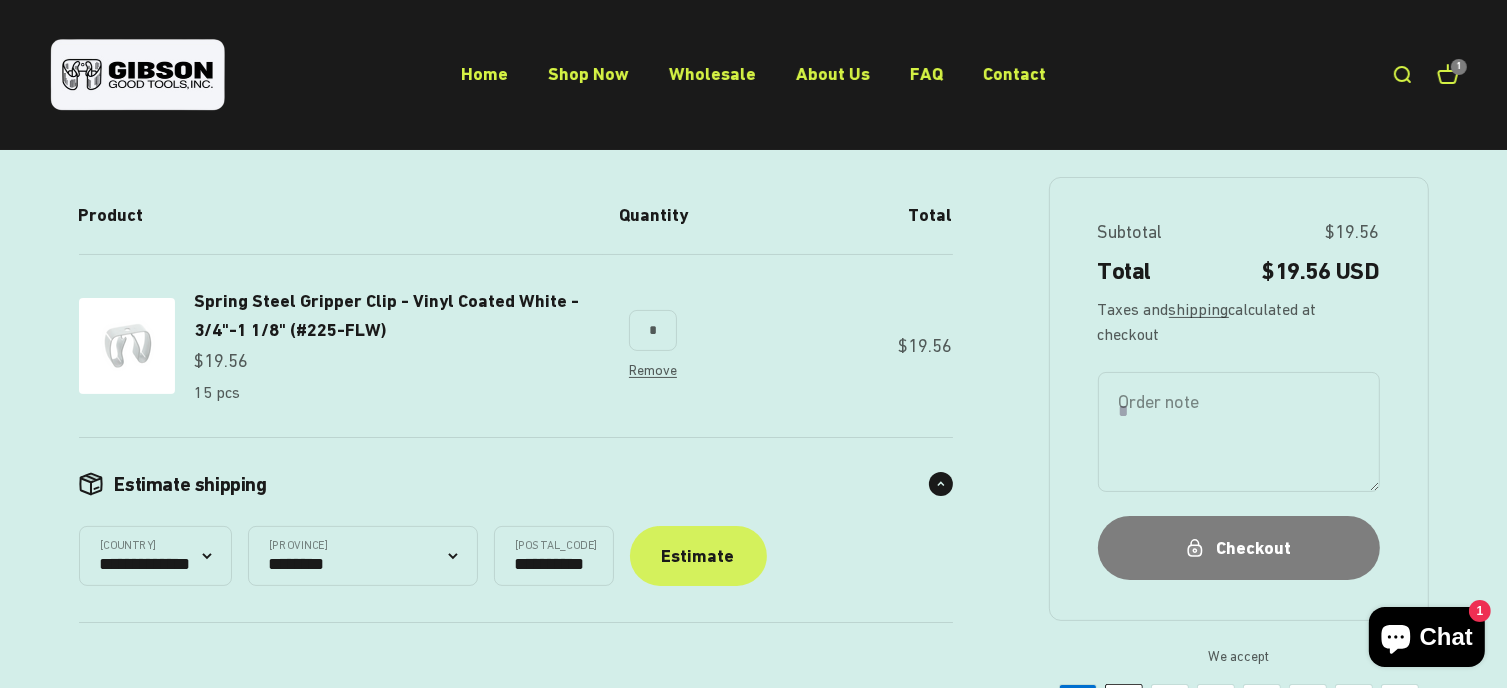 click on "Estimate" at bounding box center [698, 556] 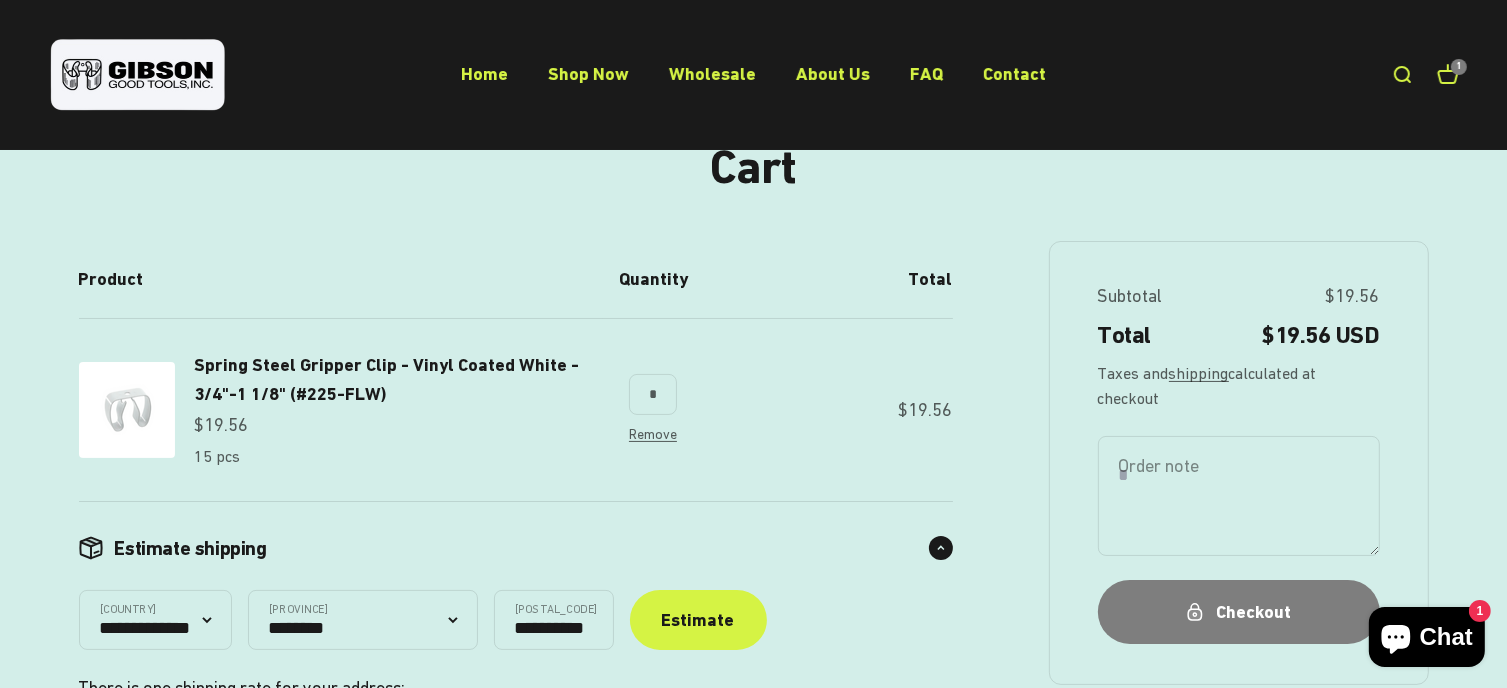 scroll, scrollTop: 200, scrollLeft: 0, axis: vertical 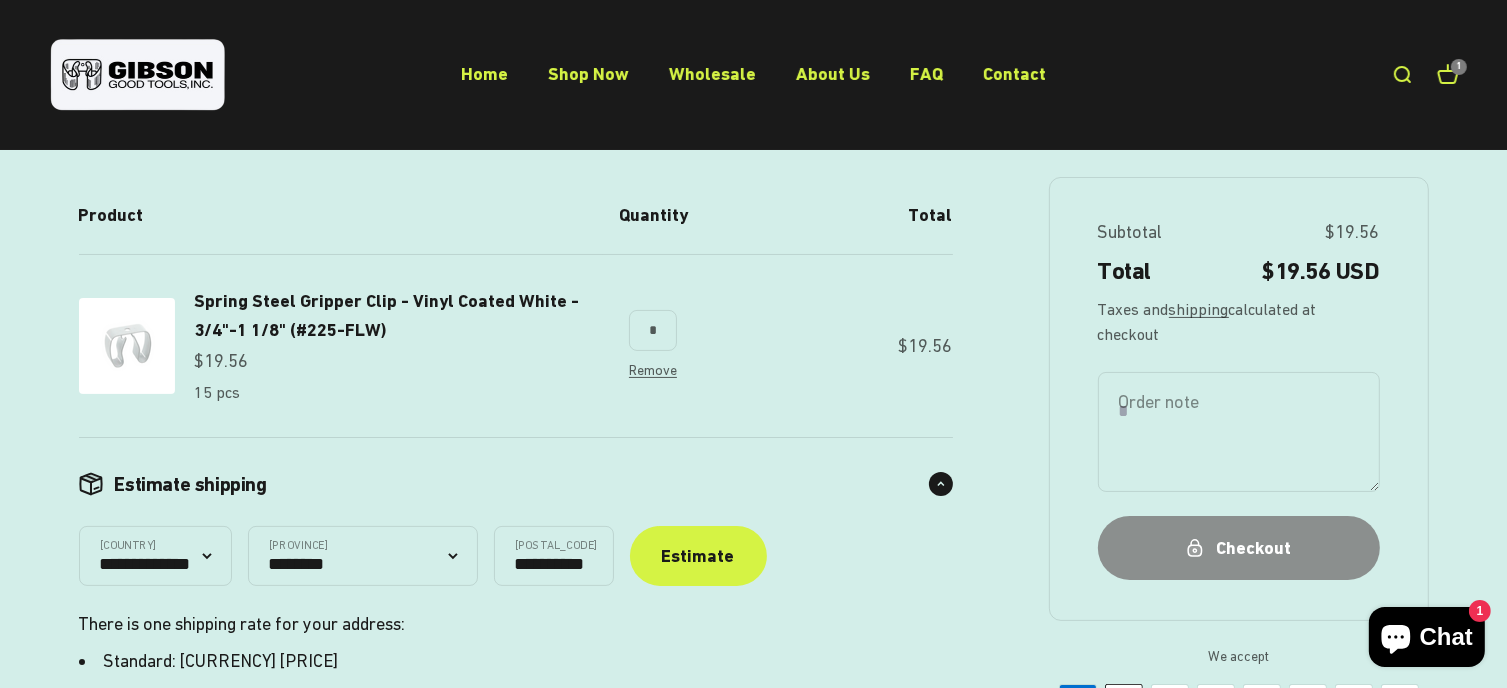 click on "Checkout" at bounding box center (1239, 548) 